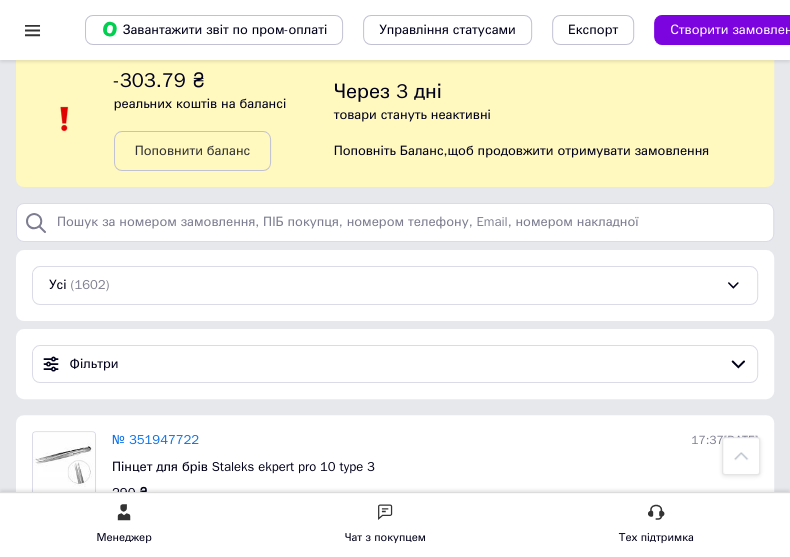 scroll, scrollTop: 0, scrollLeft: 0, axis: both 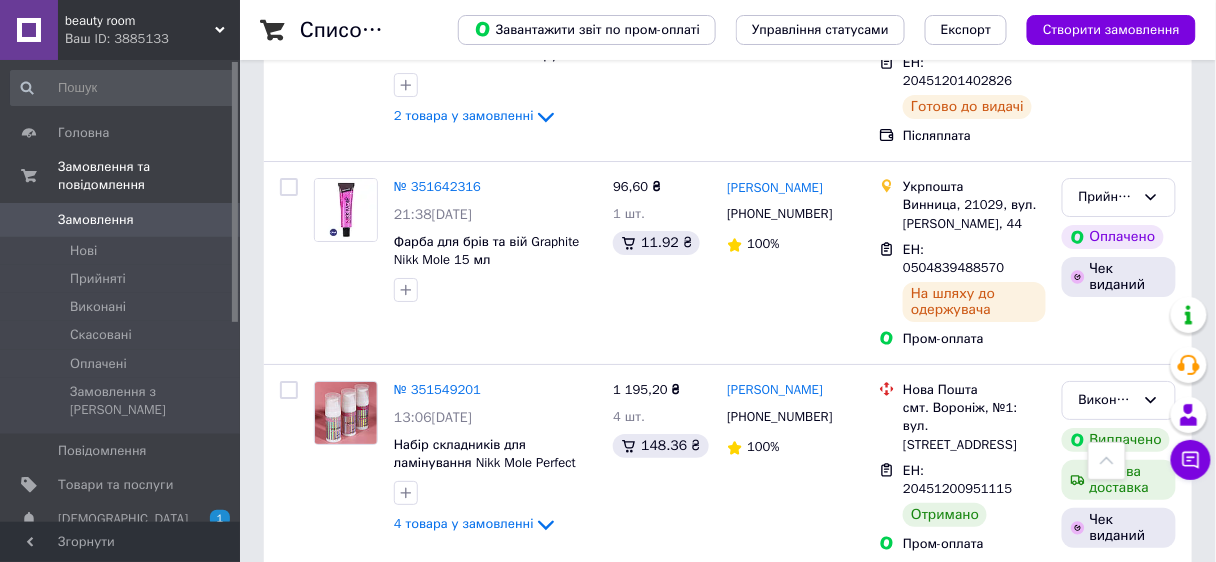 click at bounding box center [346, 618] 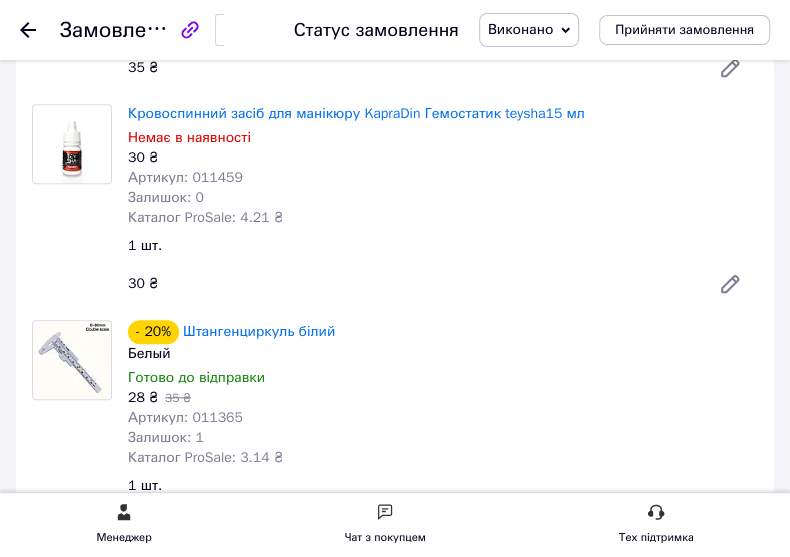 scroll, scrollTop: 800, scrollLeft: 0, axis: vertical 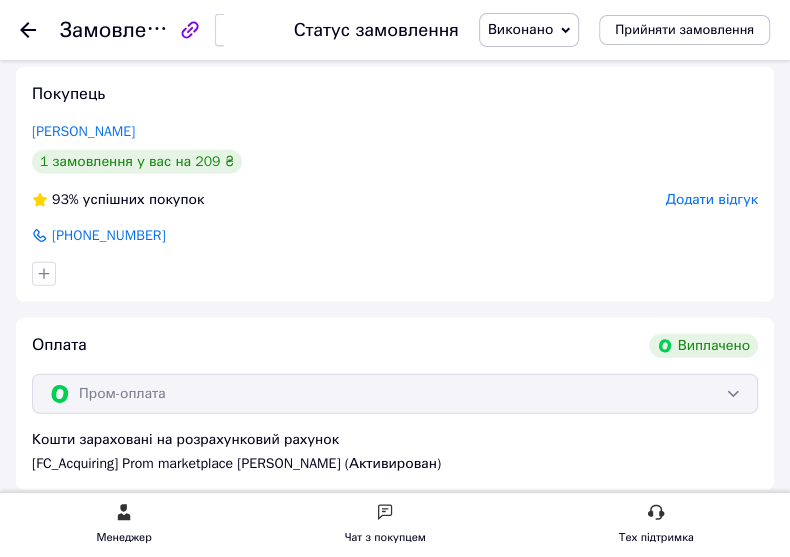 click at bounding box center [237, 30] 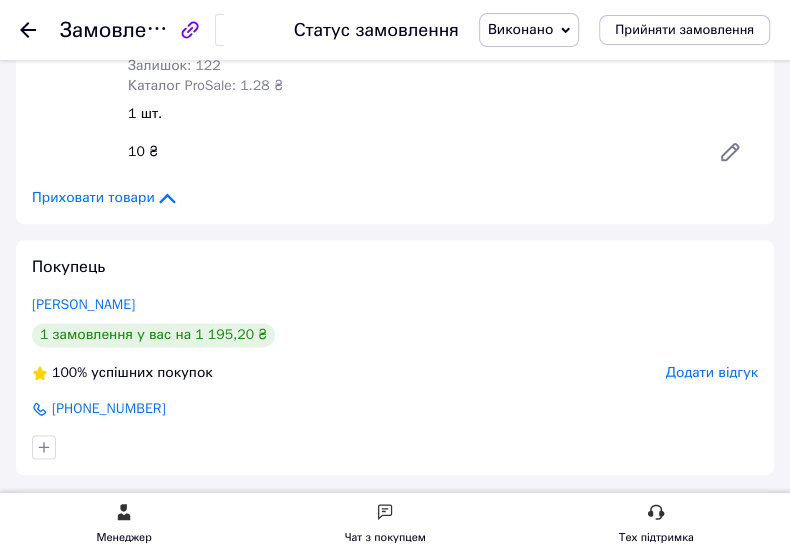 scroll, scrollTop: 960, scrollLeft: 0, axis: vertical 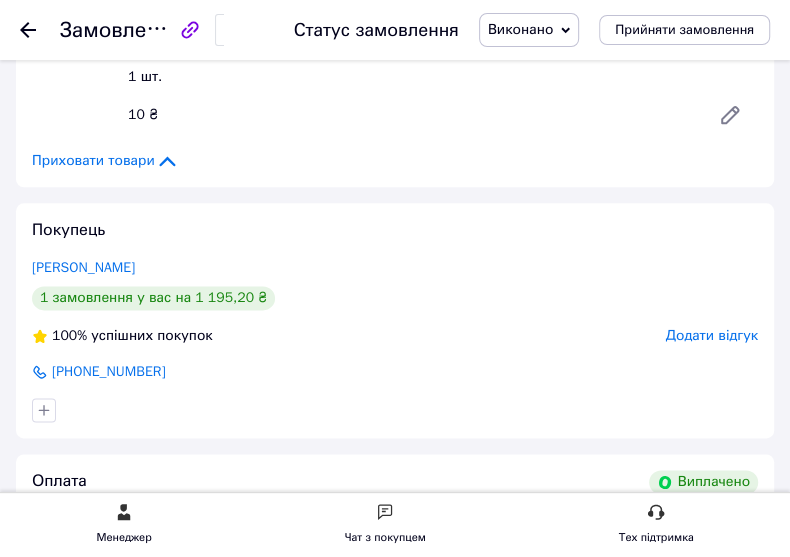 click 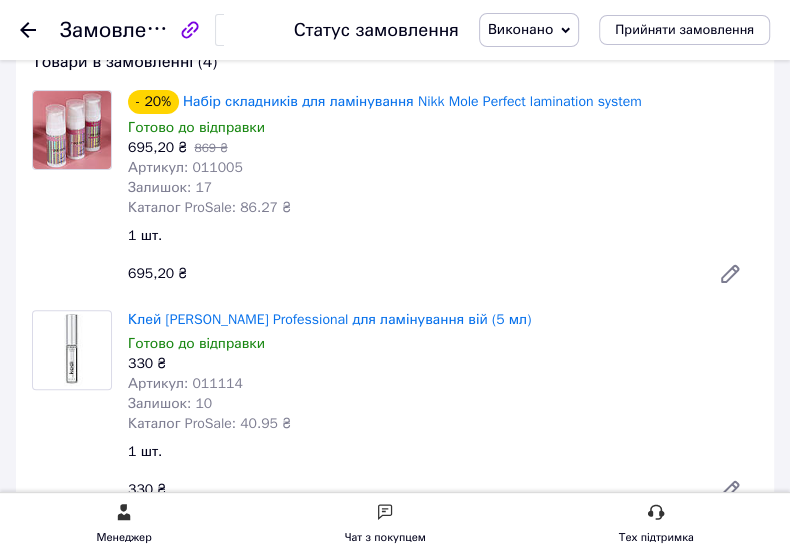scroll, scrollTop: 0, scrollLeft: 0, axis: both 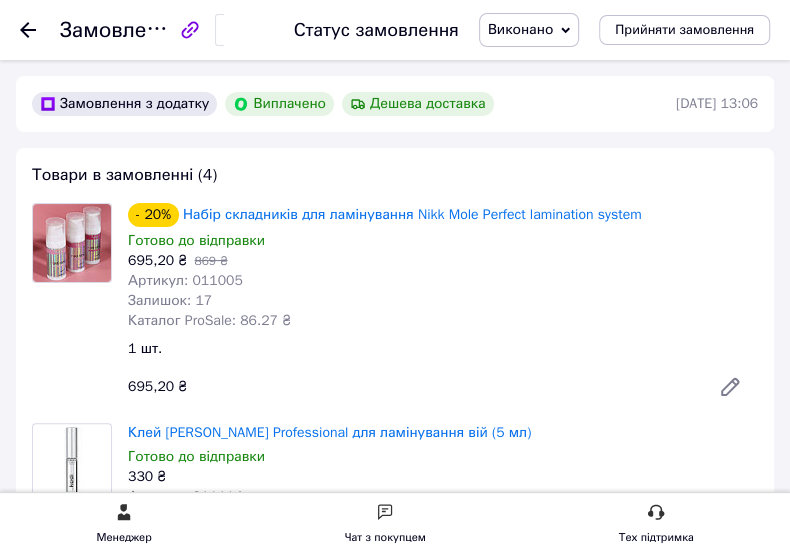 click at bounding box center (40, 30) 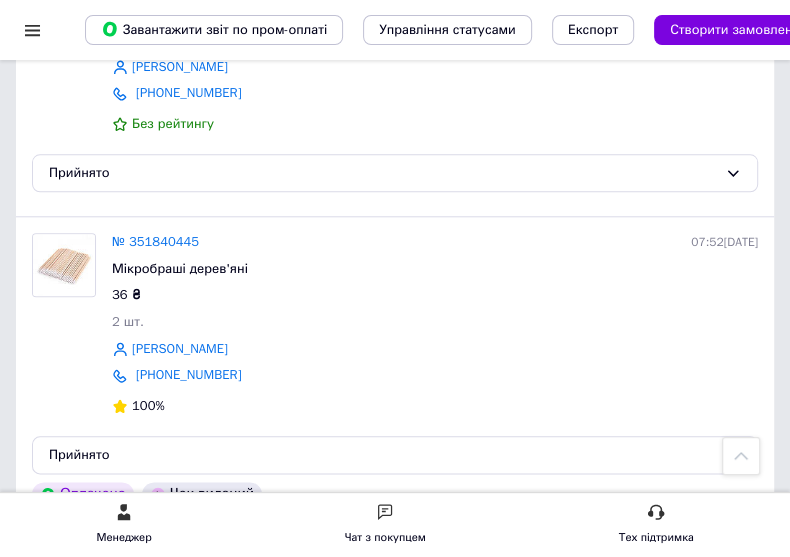 scroll, scrollTop: 784, scrollLeft: 0, axis: vertical 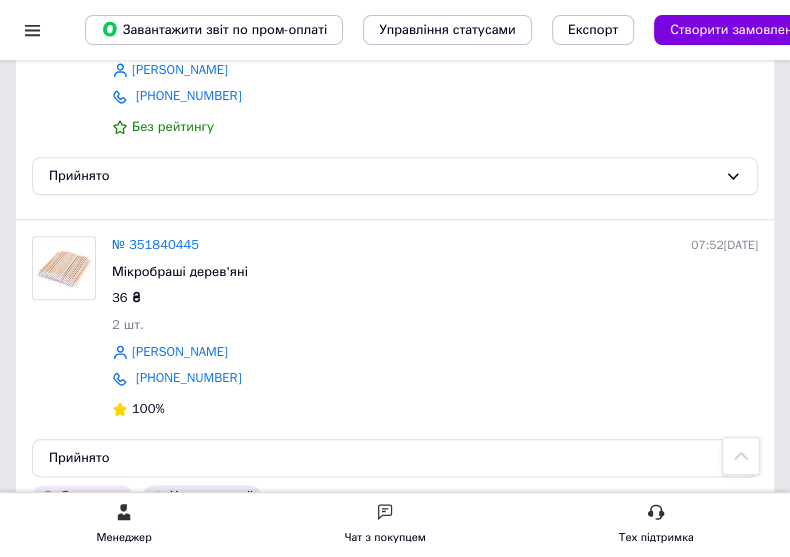 click at bounding box center [64, 268] 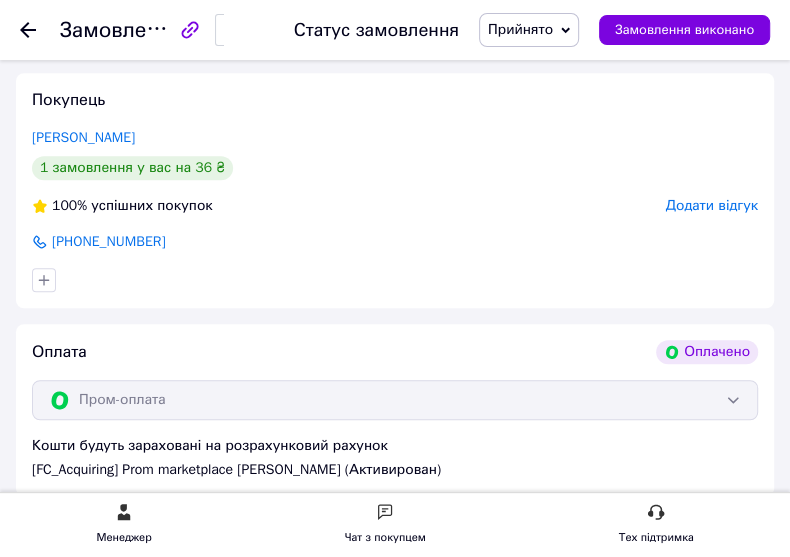 scroll, scrollTop: 480, scrollLeft: 0, axis: vertical 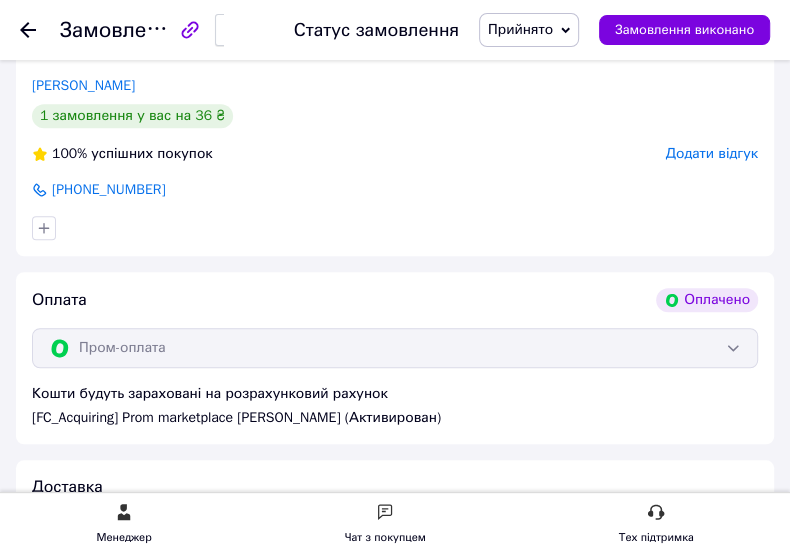 click at bounding box center (237, 30) 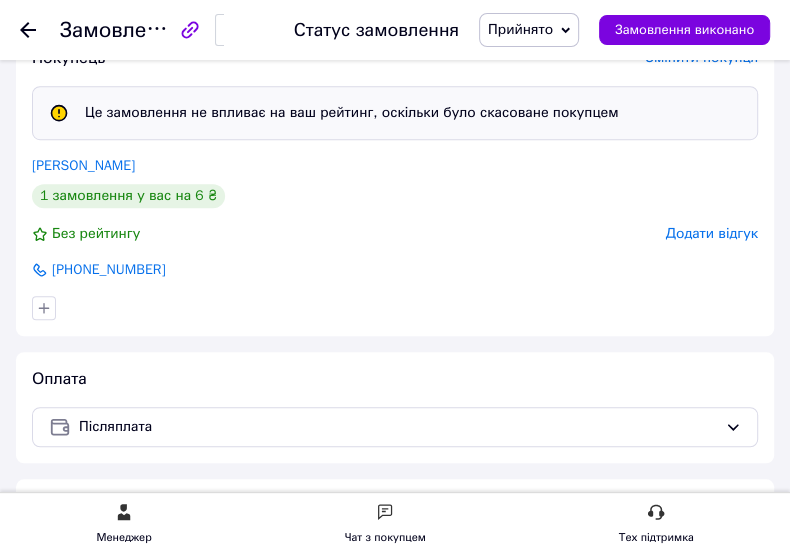 click at bounding box center (237, 30) 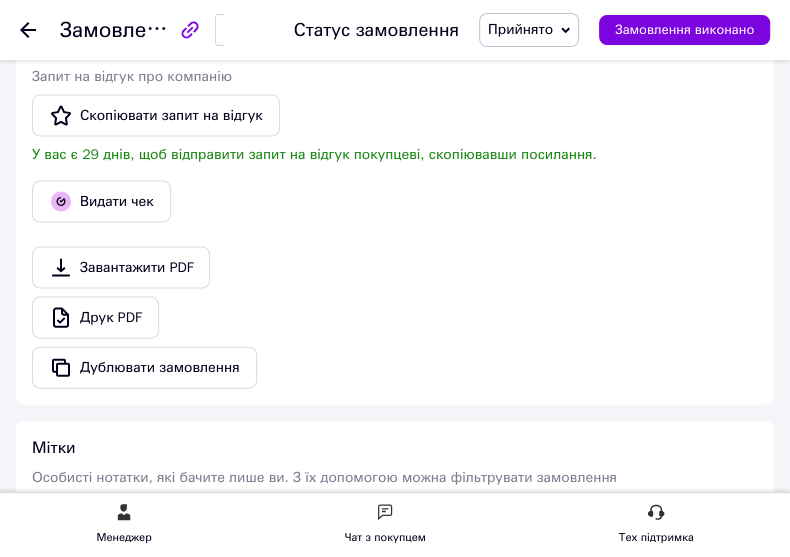 scroll, scrollTop: 1760, scrollLeft: 0, axis: vertical 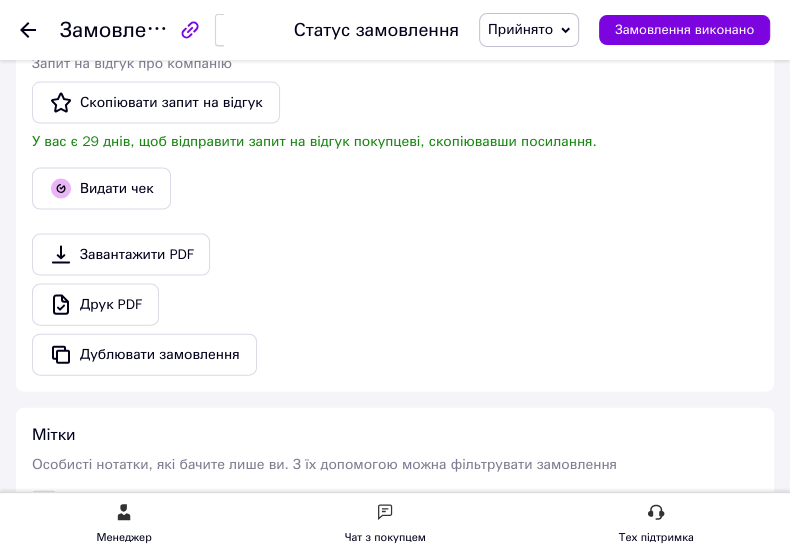 click 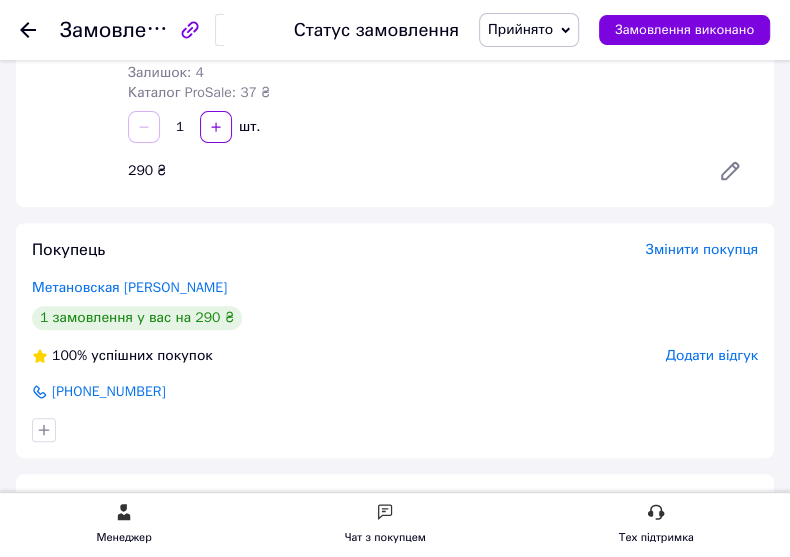 scroll, scrollTop: 0, scrollLeft: 0, axis: both 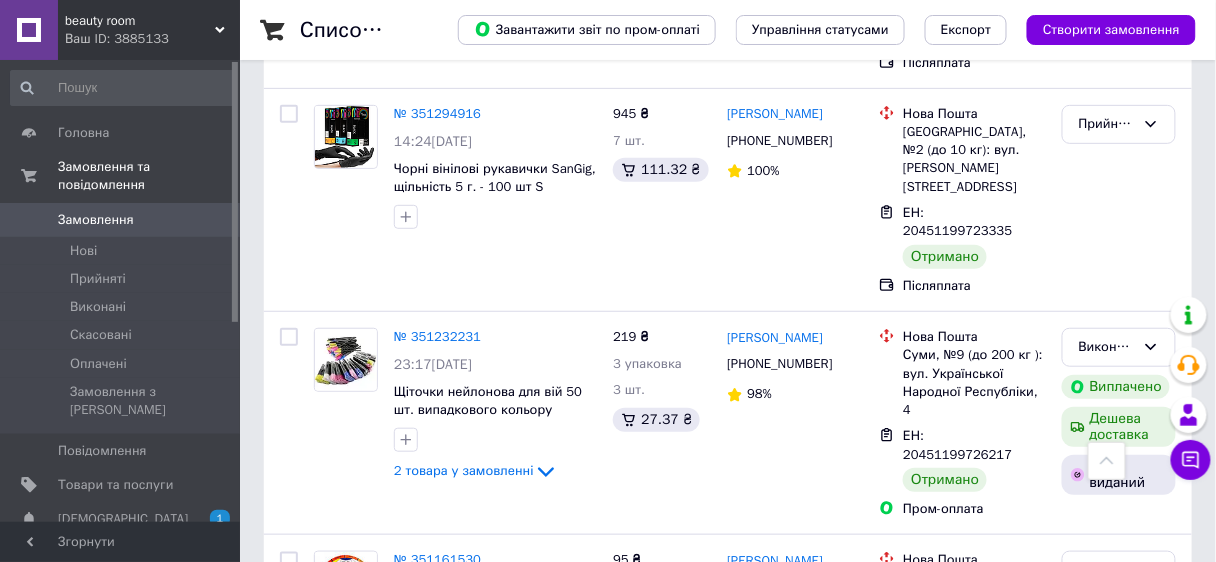 click on "2" at bounding box center (327, 1081) 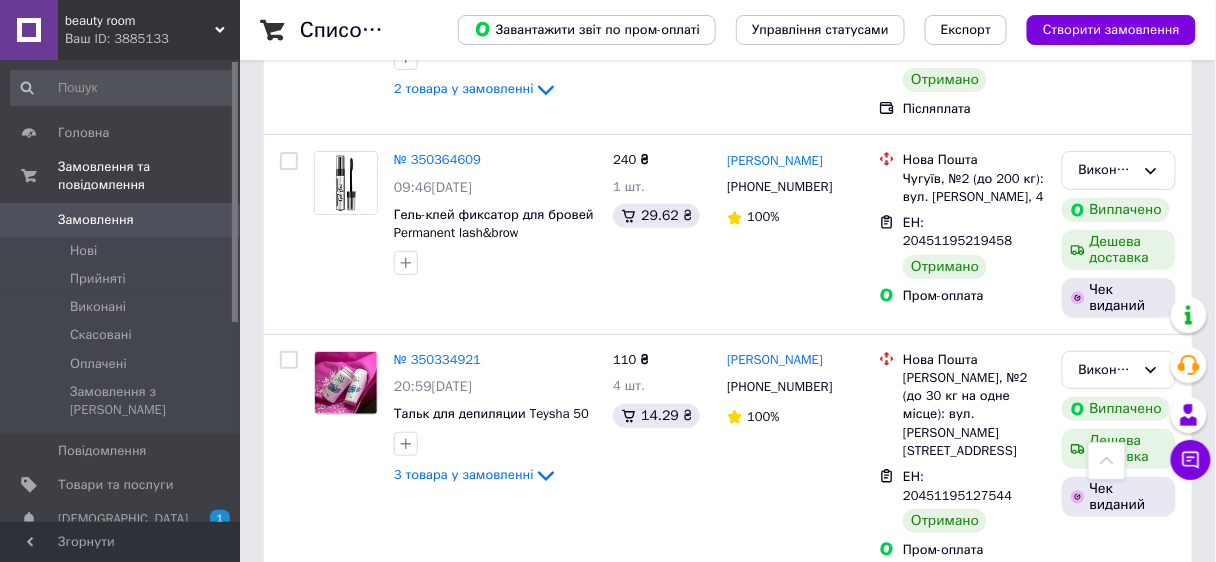 scroll, scrollTop: 3868, scrollLeft: 0, axis: vertical 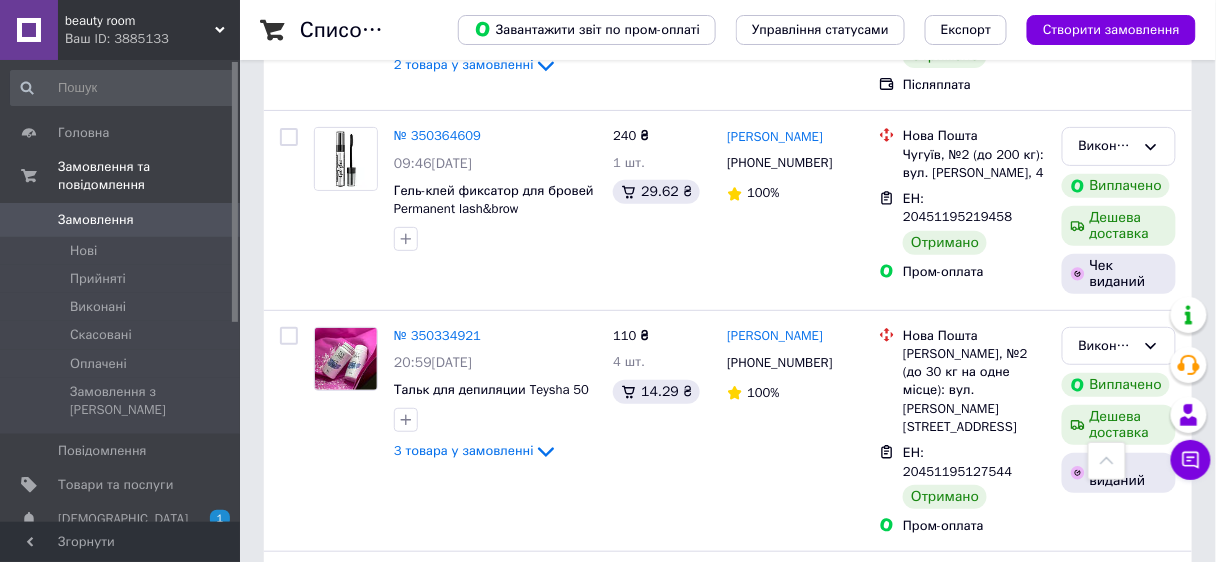 click on "3" at bounding box center (494, 1116) 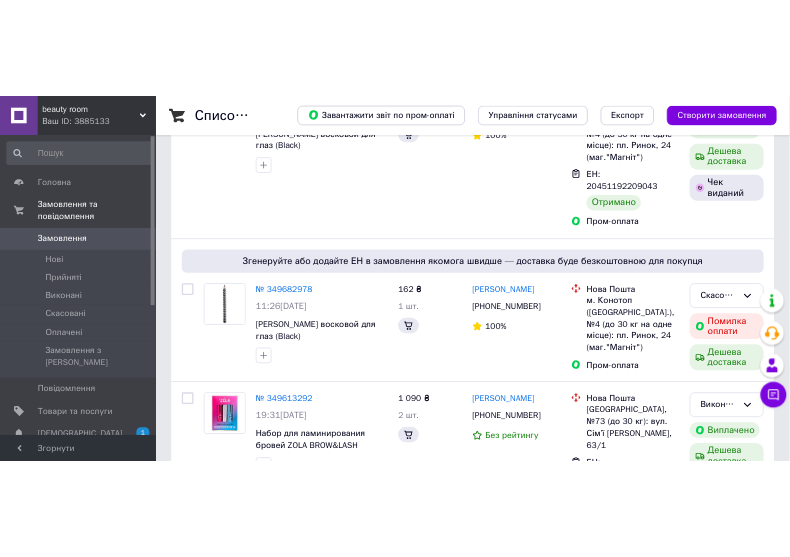scroll, scrollTop: 0, scrollLeft: 0, axis: both 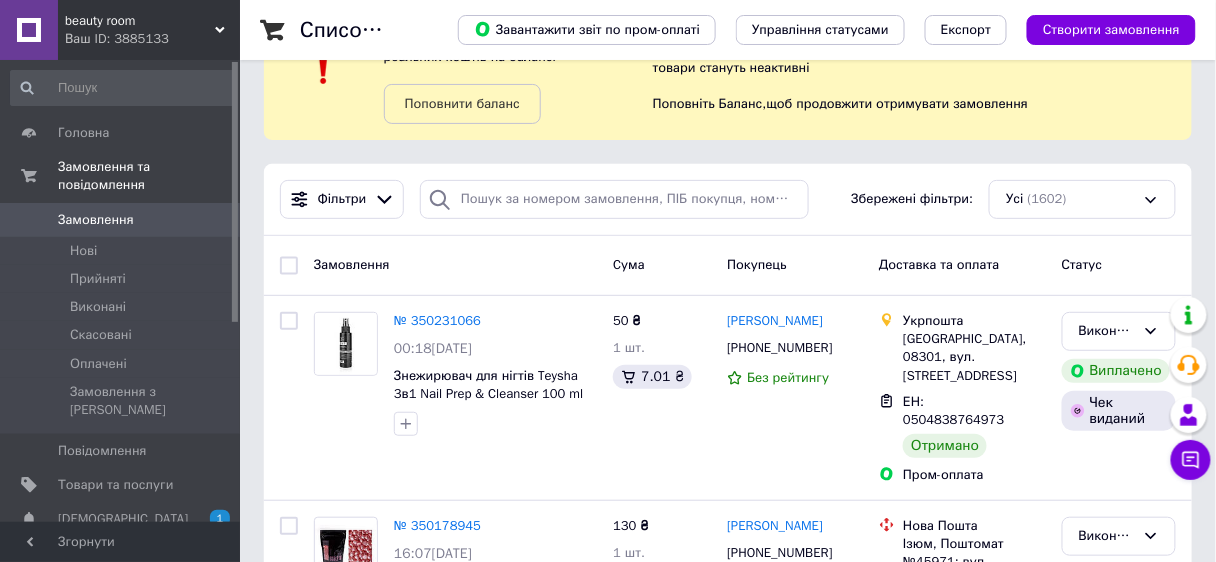 click on "Замовлення 0" at bounding box center (123, 220) 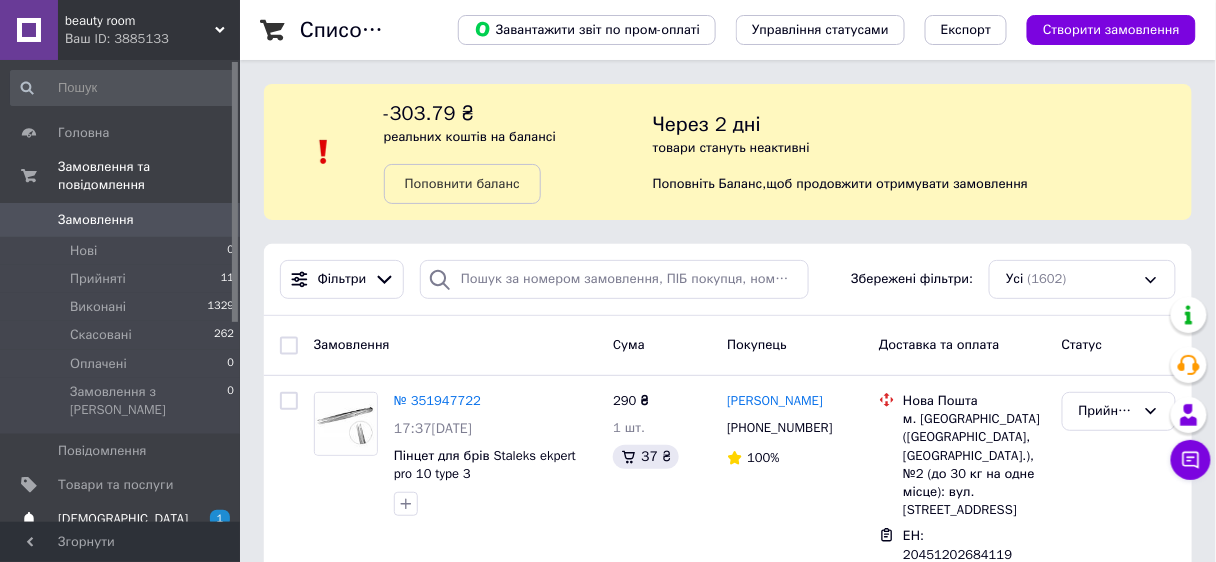 click on "[DEMOGRAPHIC_DATA]" at bounding box center [121, 519] 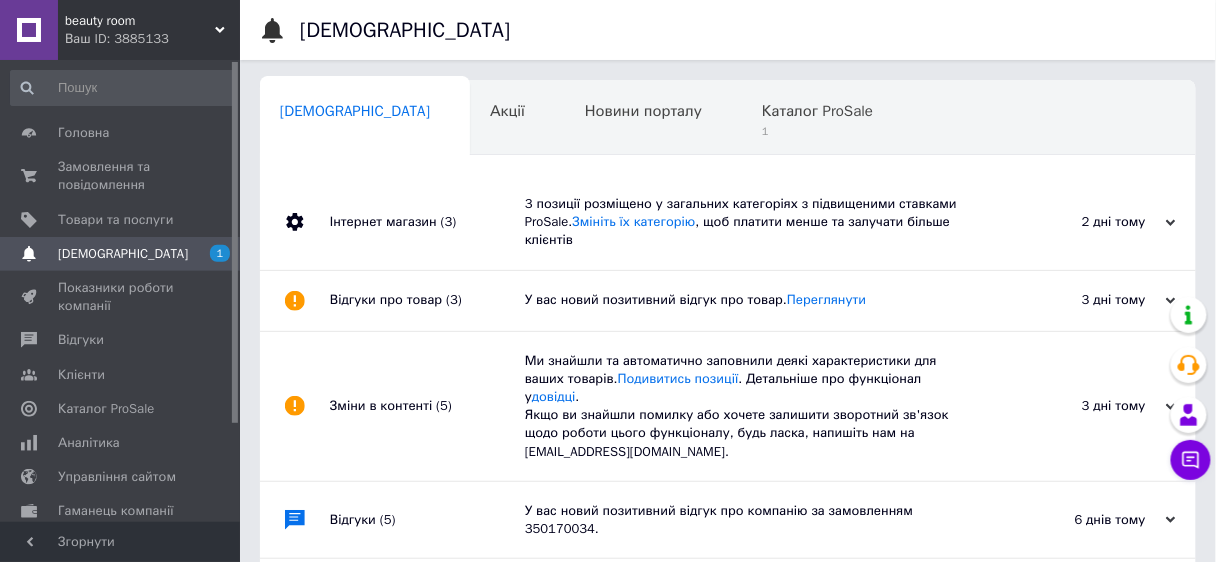 scroll, scrollTop: 0, scrollLeft: 10, axis: horizontal 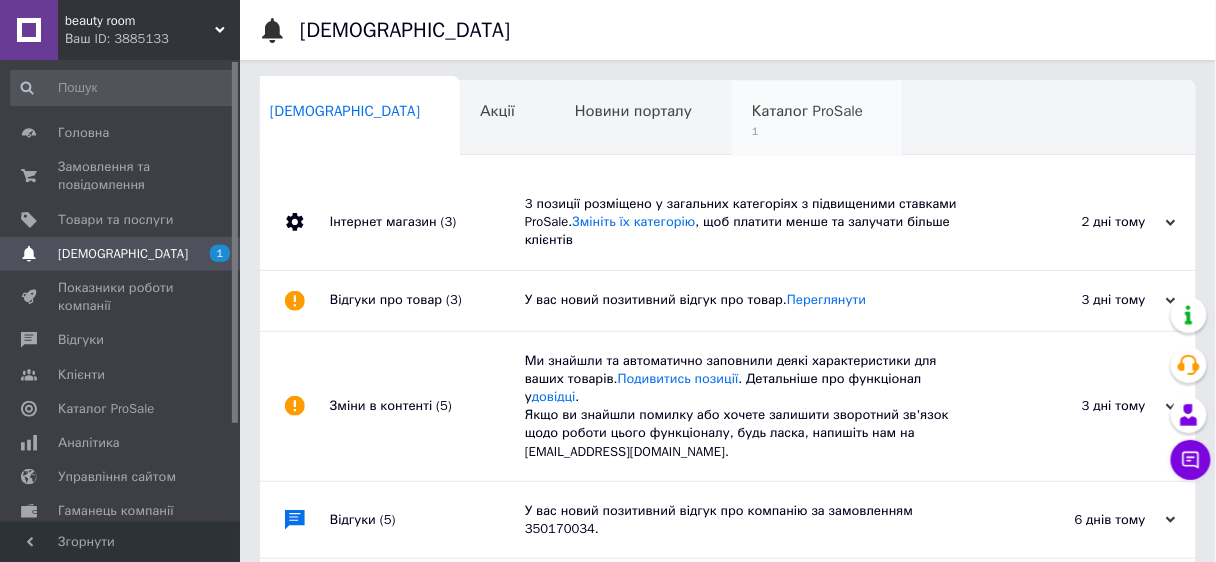 click on "Каталог ProSale 1" at bounding box center [817, 119] 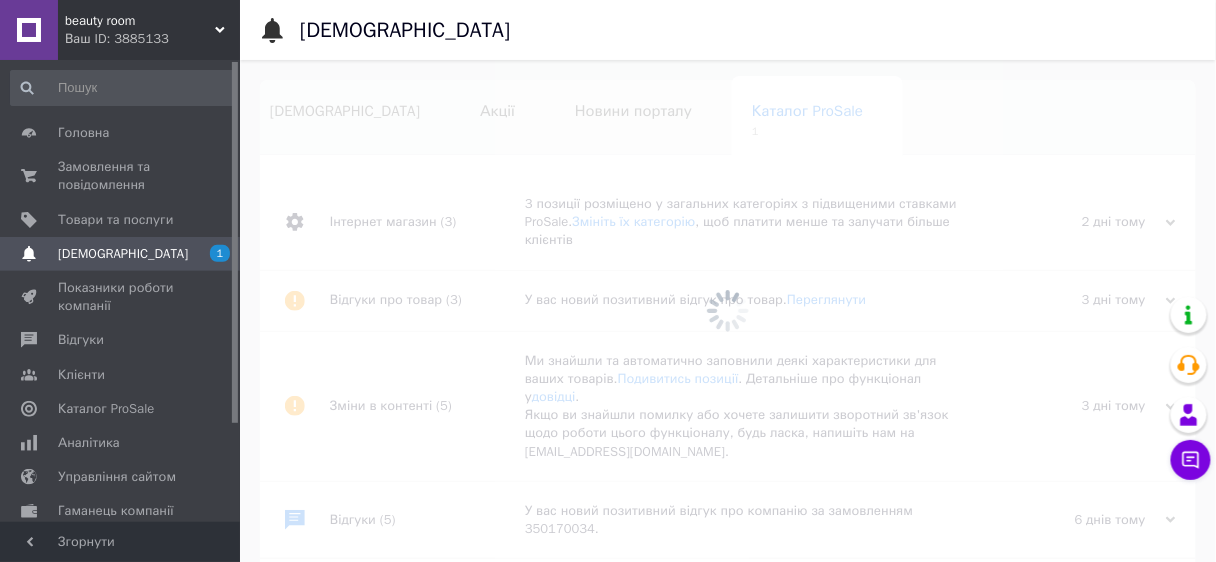 scroll, scrollTop: 0, scrollLeft: 13, axis: horizontal 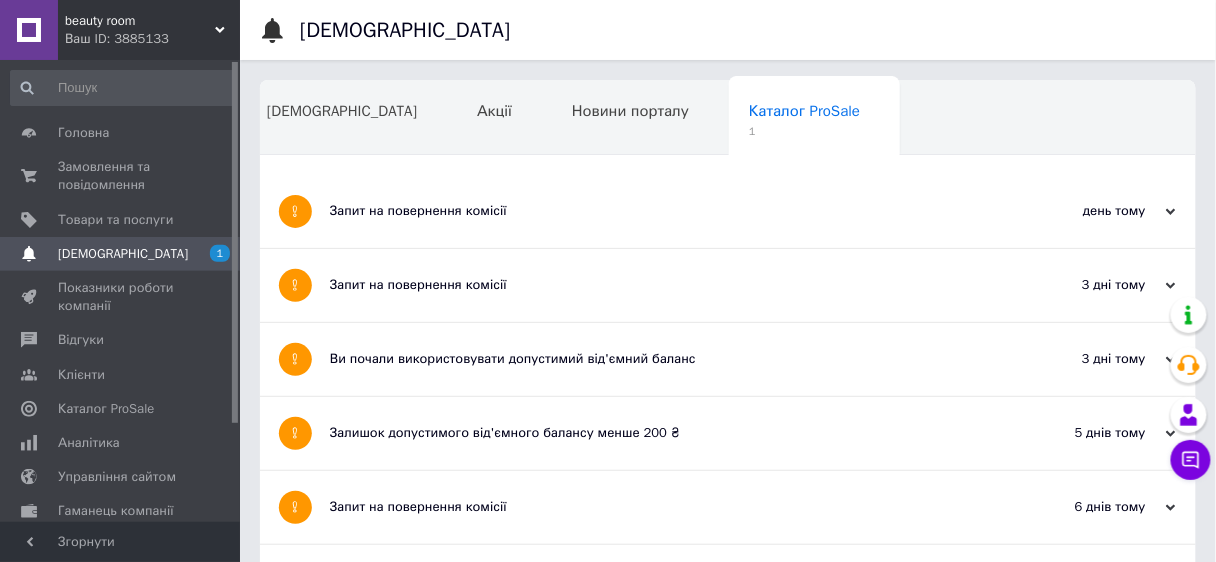 click on "Запит на повернення комісії" at bounding box center [653, 211] 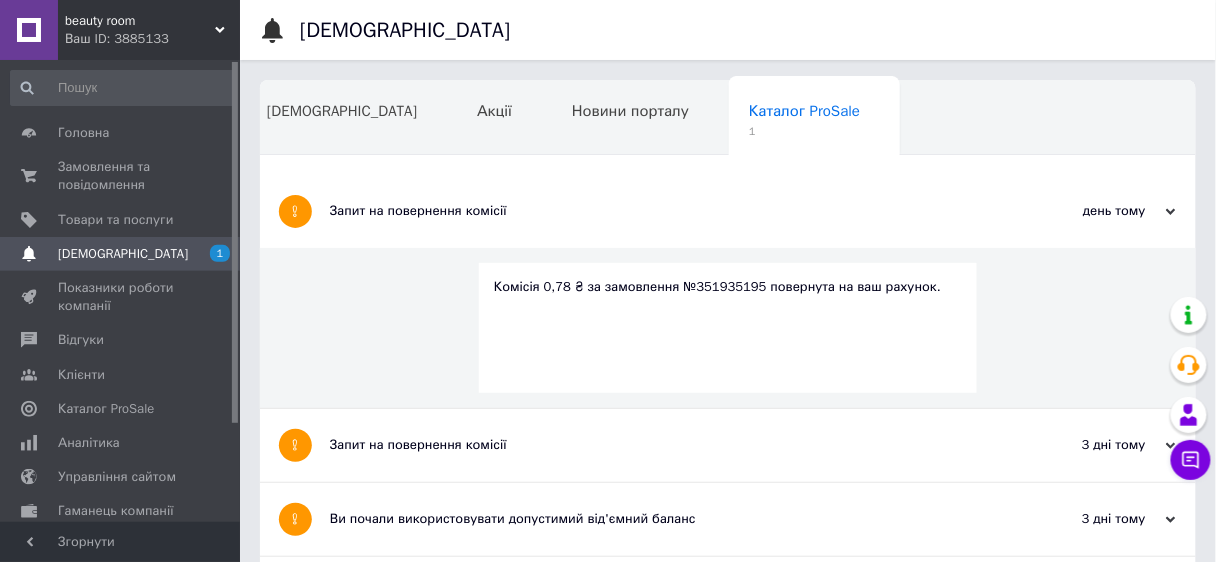 click on "Сповіщення 1" at bounding box center [123, 254] 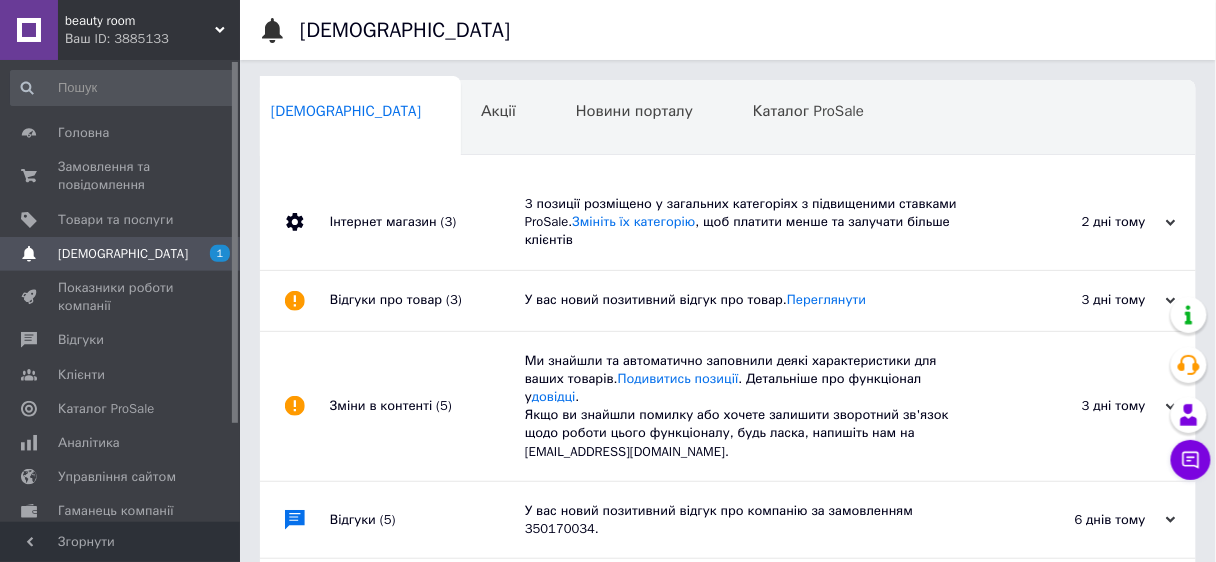 scroll, scrollTop: 0, scrollLeft: 10, axis: horizontal 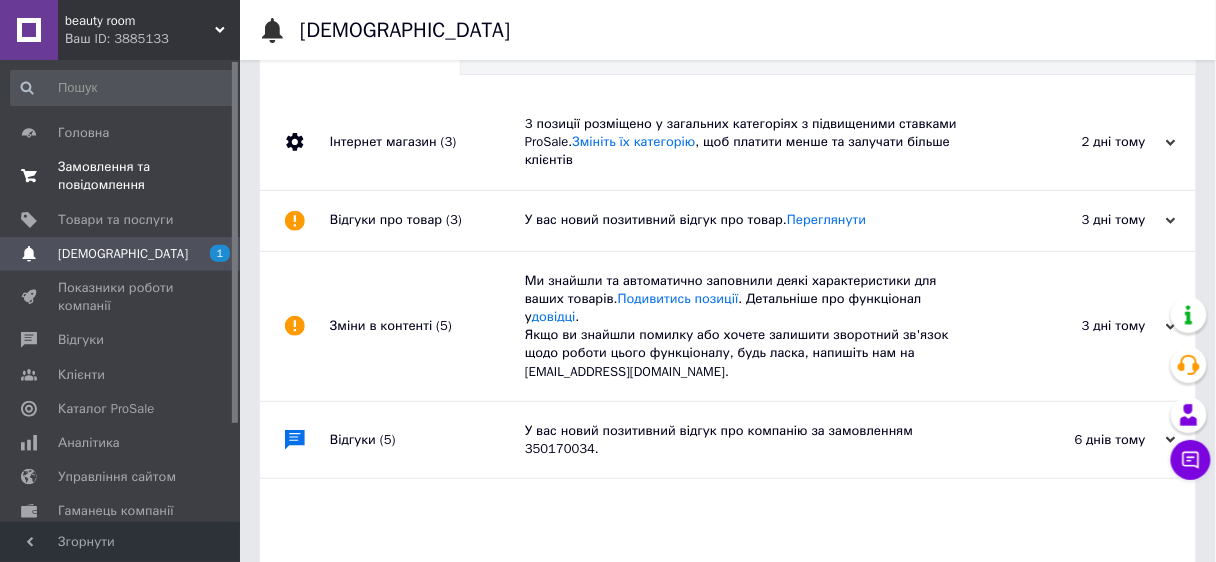 click on "Замовлення та повідомлення" at bounding box center (121, 176) 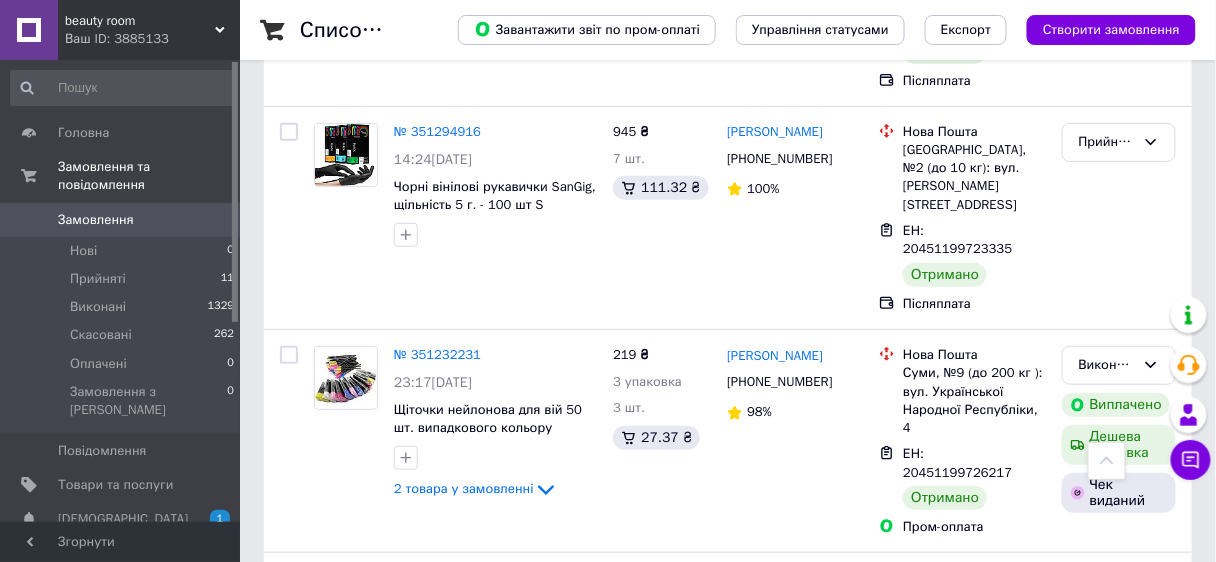 scroll, scrollTop: 3974, scrollLeft: 0, axis: vertical 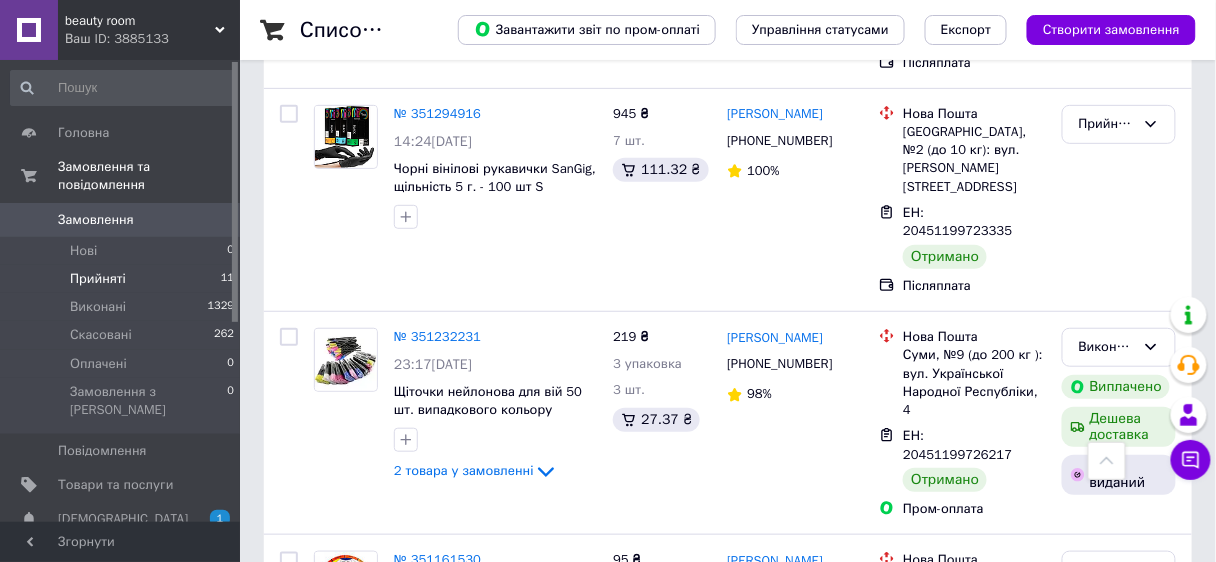 click on "Прийняті 11" at bounding box center (123, 279) 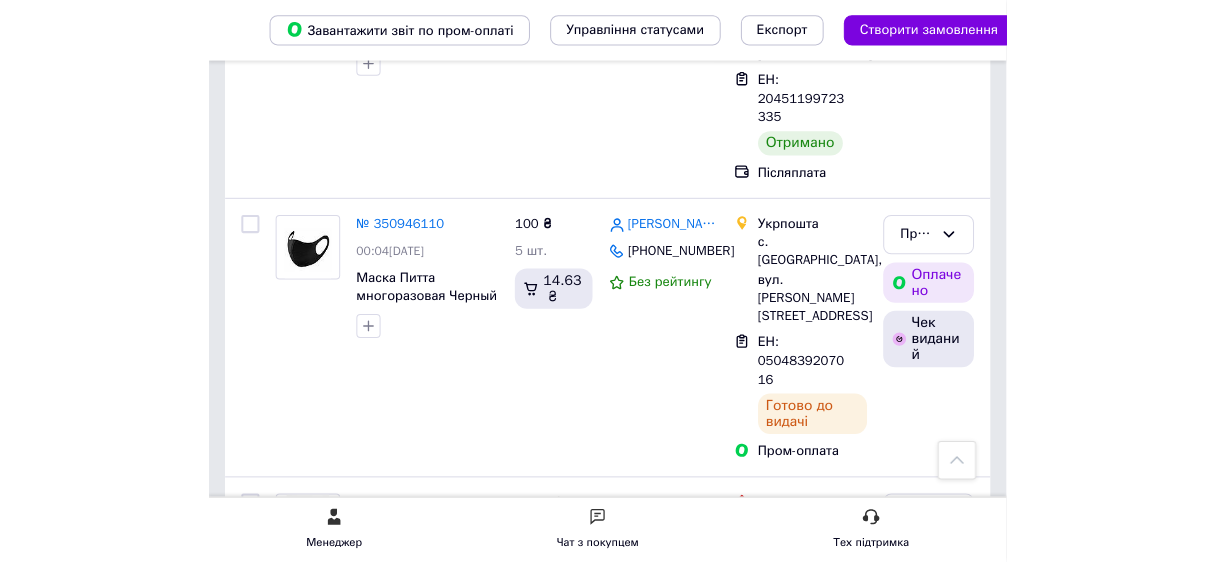 scroll, scrollTop: 1945, scrollLeft: 0, axis: vertical 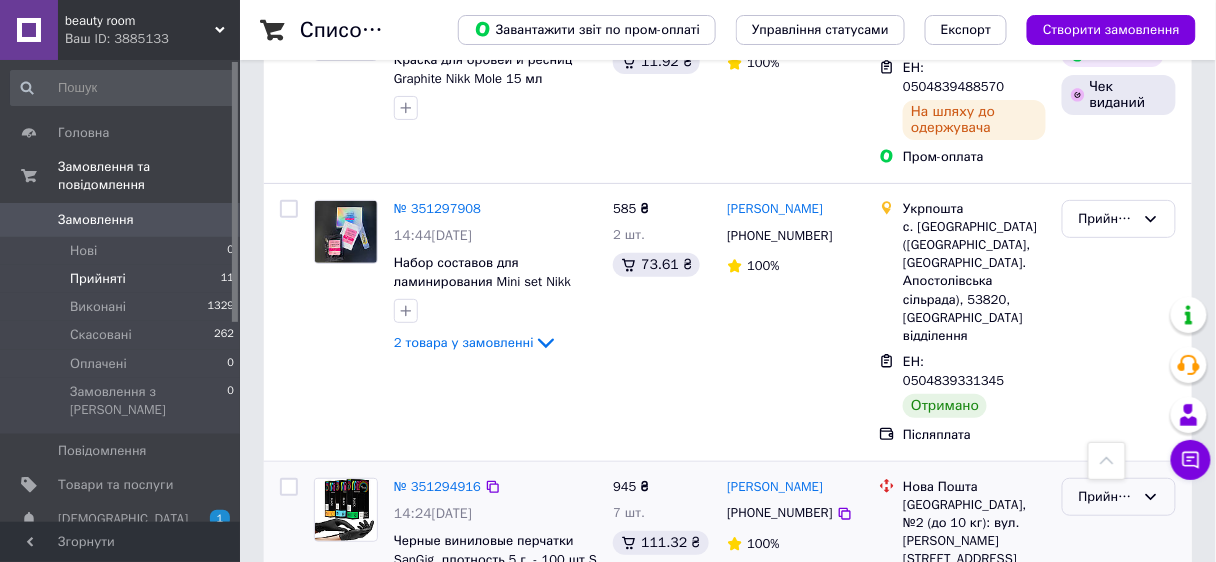 click on "Прийнято" at bounding box center [1107, 497] 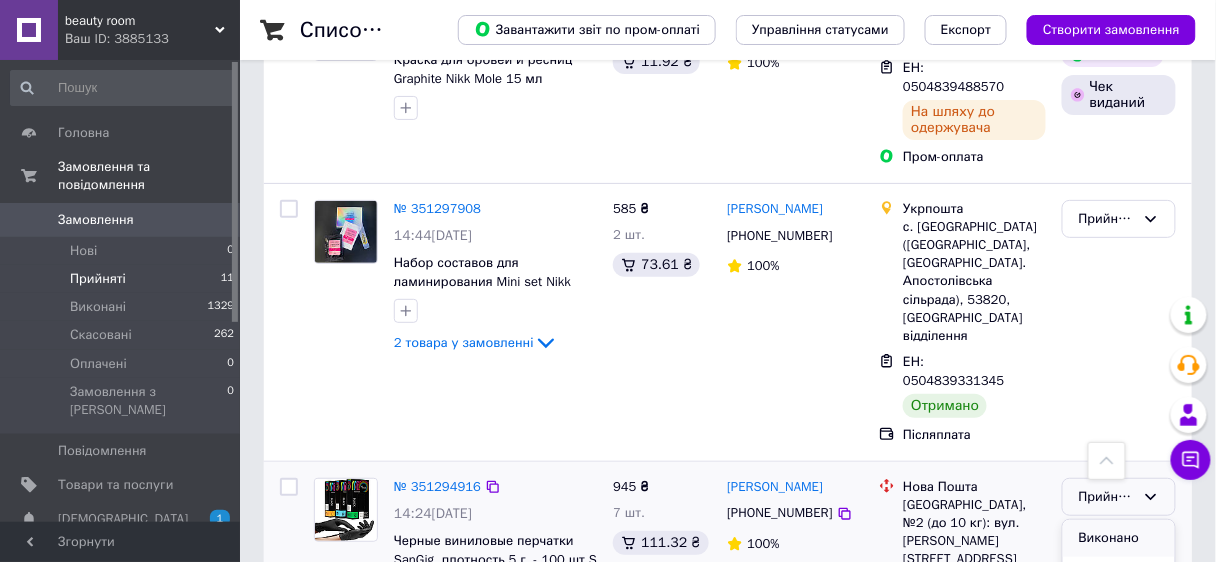 click on "Виконано" at bounding box center (1119, 538) 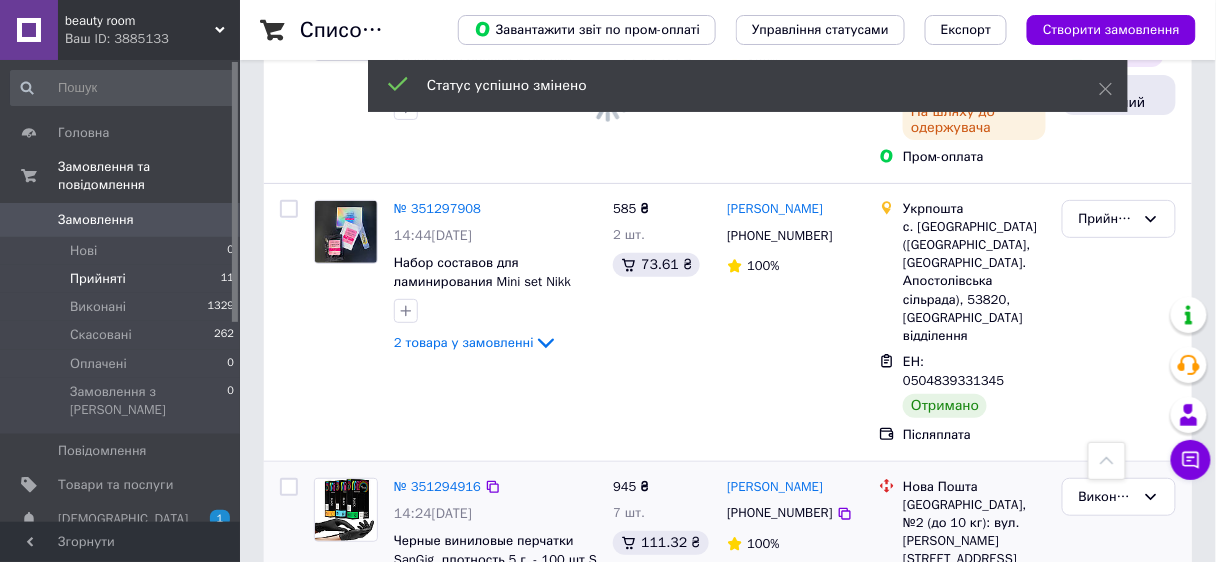 click on "Прийнято" at bounding box center [1107, 720] 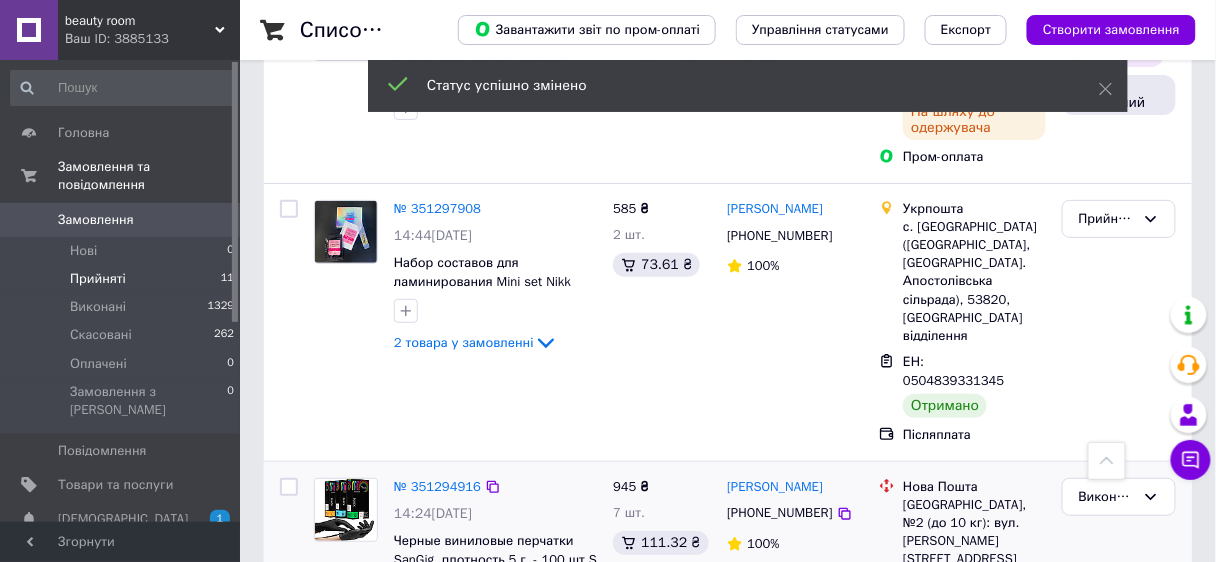 click on "Виконано" at bounding box center [1119, 761] 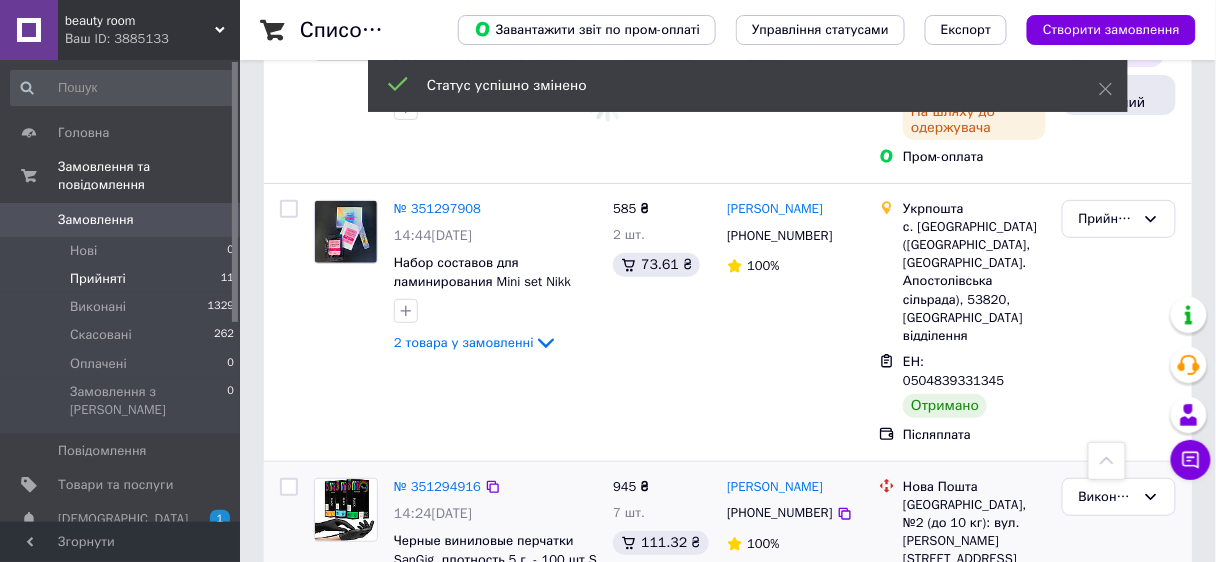 click on "Виконано" at bounding box center [1119, 573] 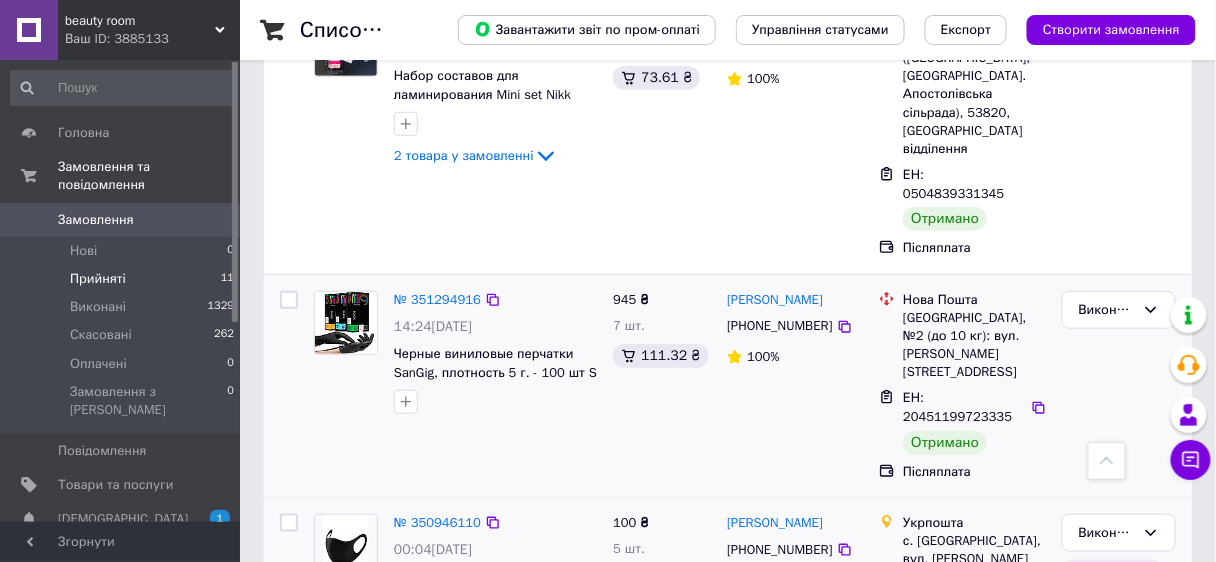 scroll, scrollTop: 2171, scrollLeft: 0, axis: vertical 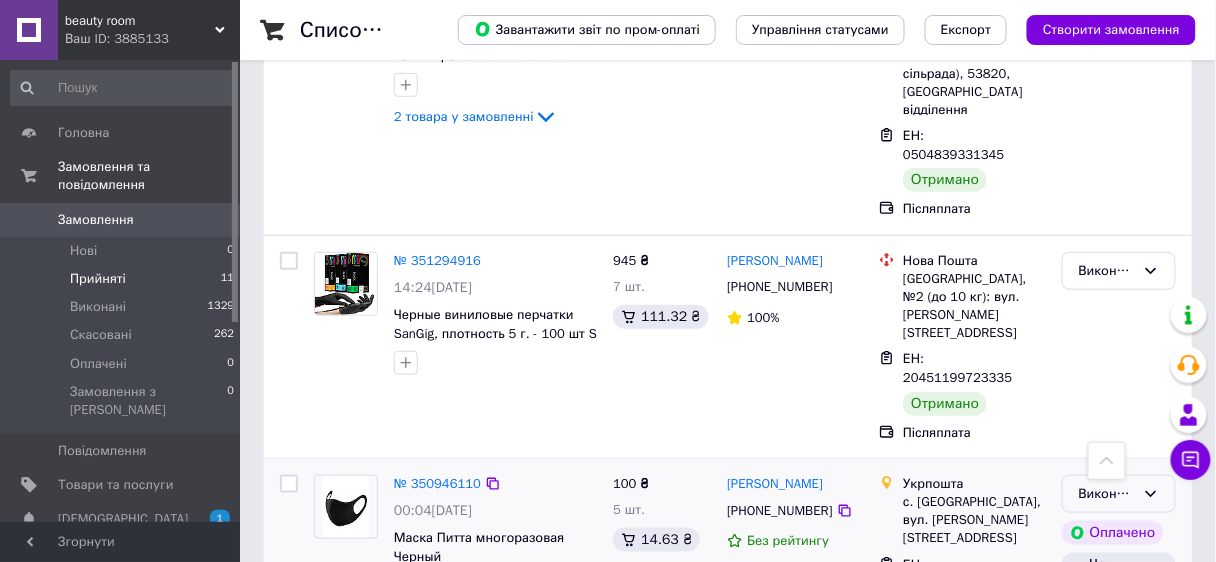 click 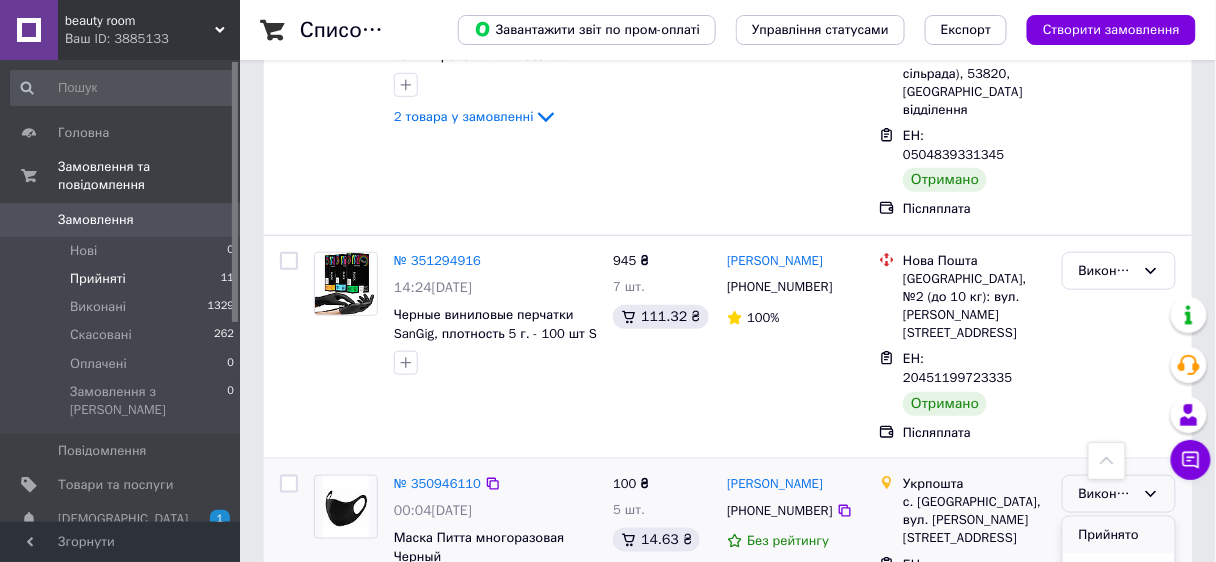 click on "Прийнято" at bounding box center [1119, 535] 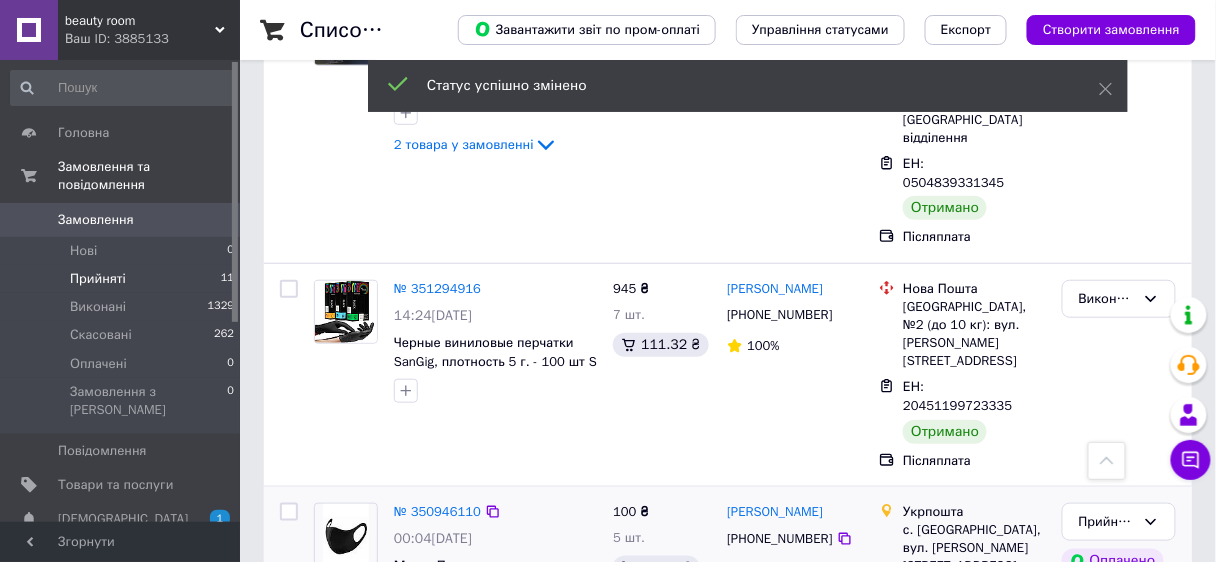 scroll, scrollTop: 2171, scrollLeft: 0, axis: vertical 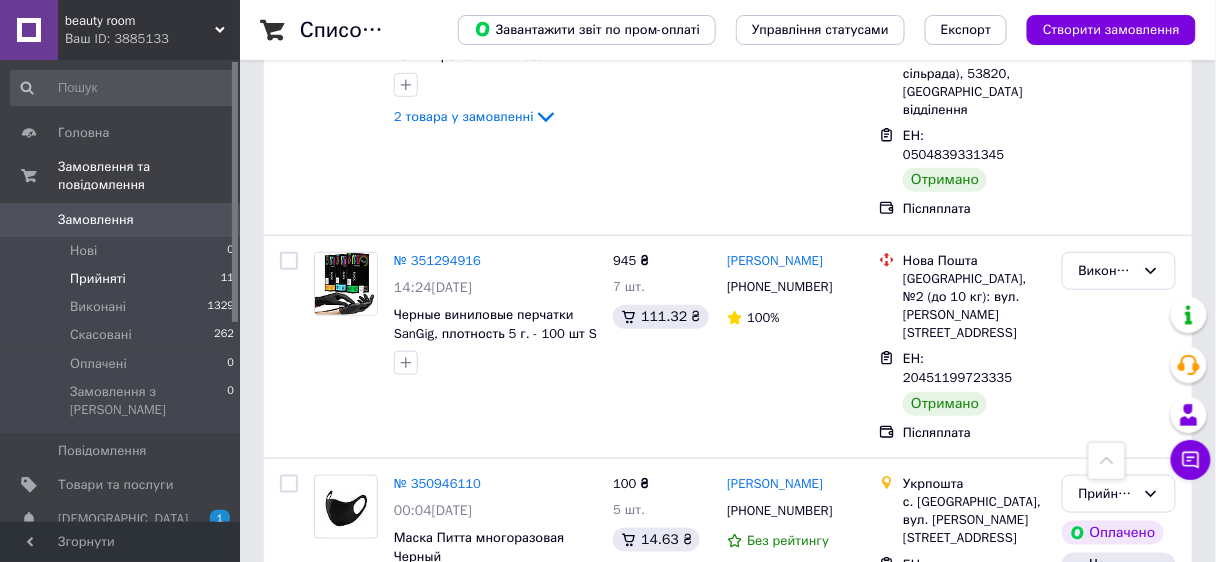 click on "Прийнято" at bounding box center (1107, 699) 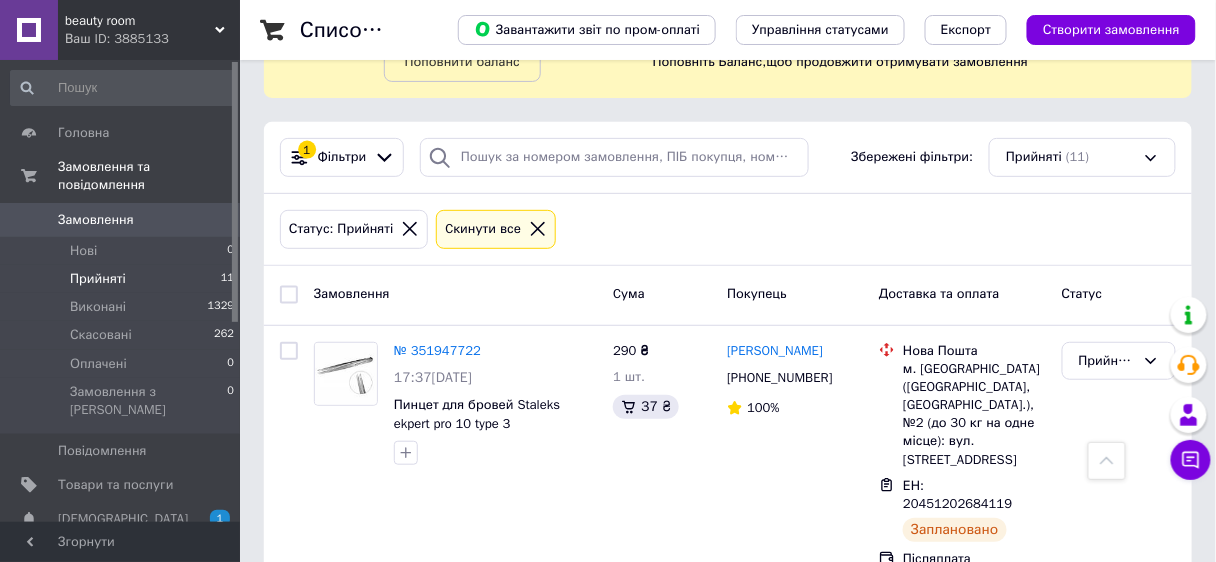 scroll, scrollTop: 91, scrollLeft: 0, axis: vertical 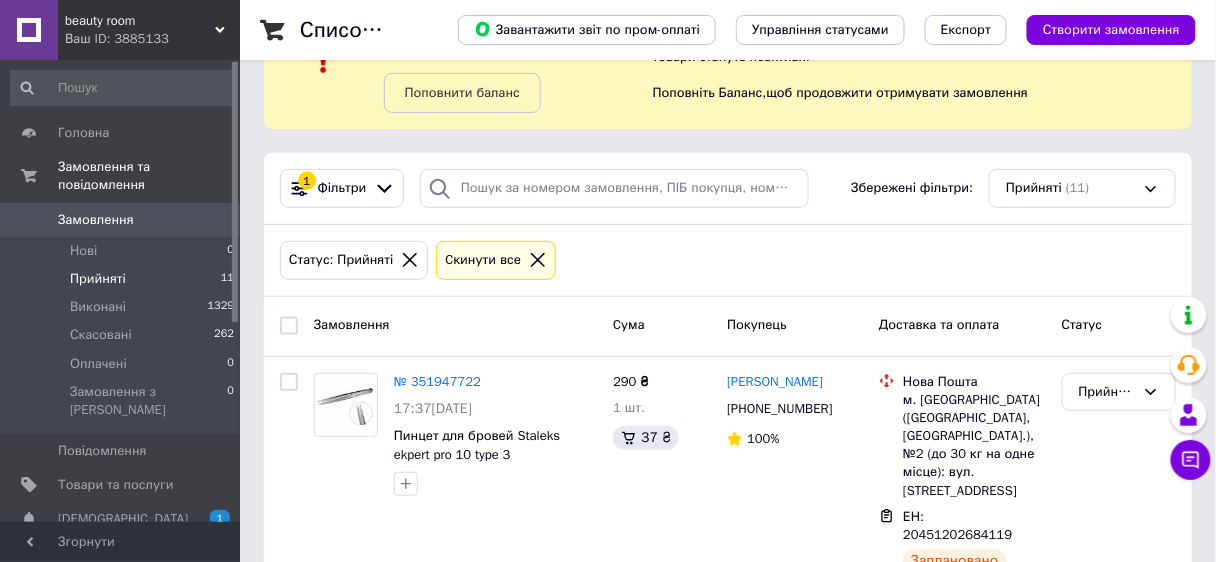 click on "Прийняті 11" at bounding box center [123, 279] 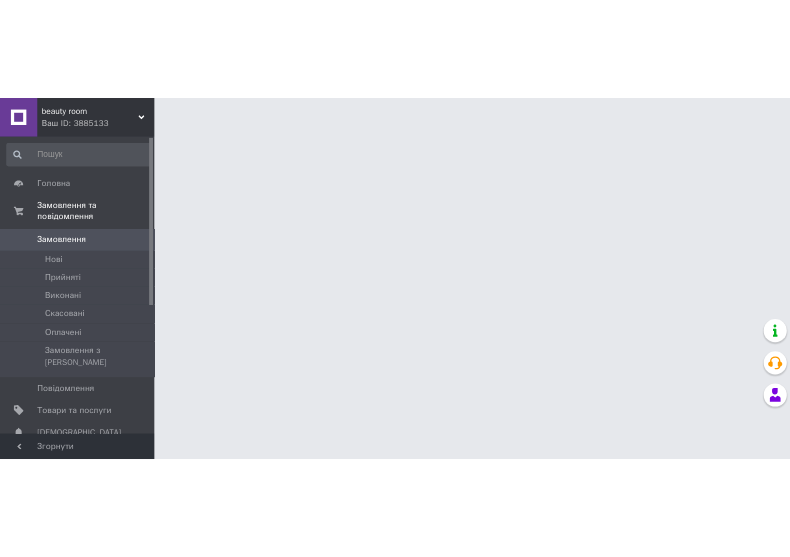 scroll, scrollTop: 0, scrollLeft: 0, axis: both 